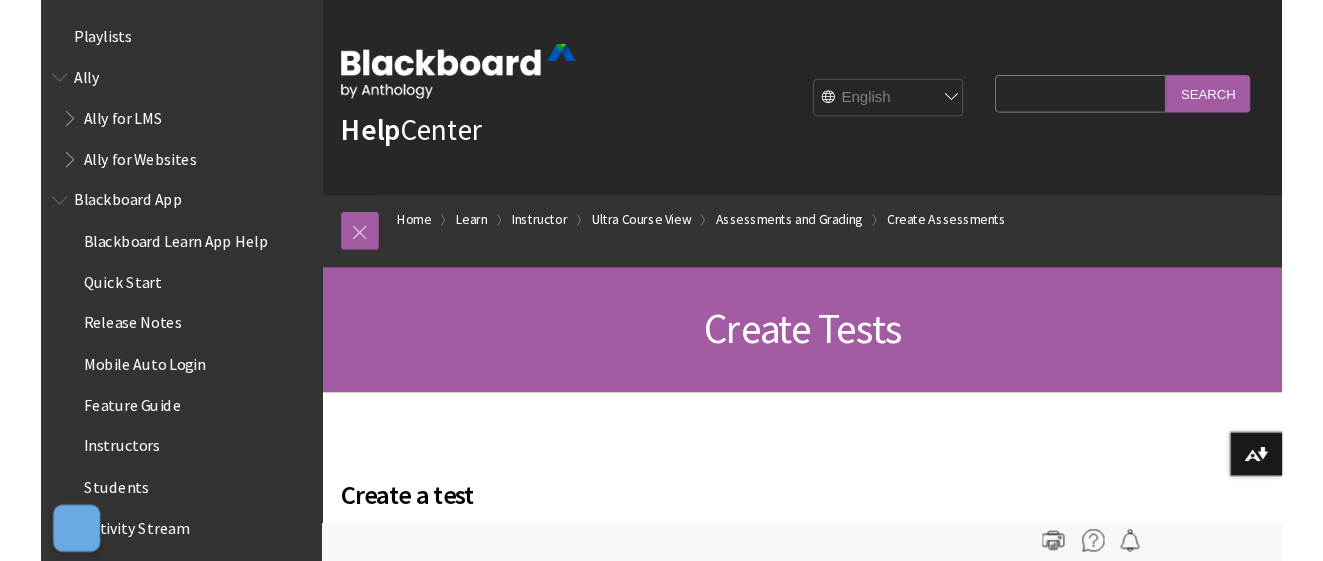 scroll, scrollTop: 0, scrollLeft: 0, axis: both 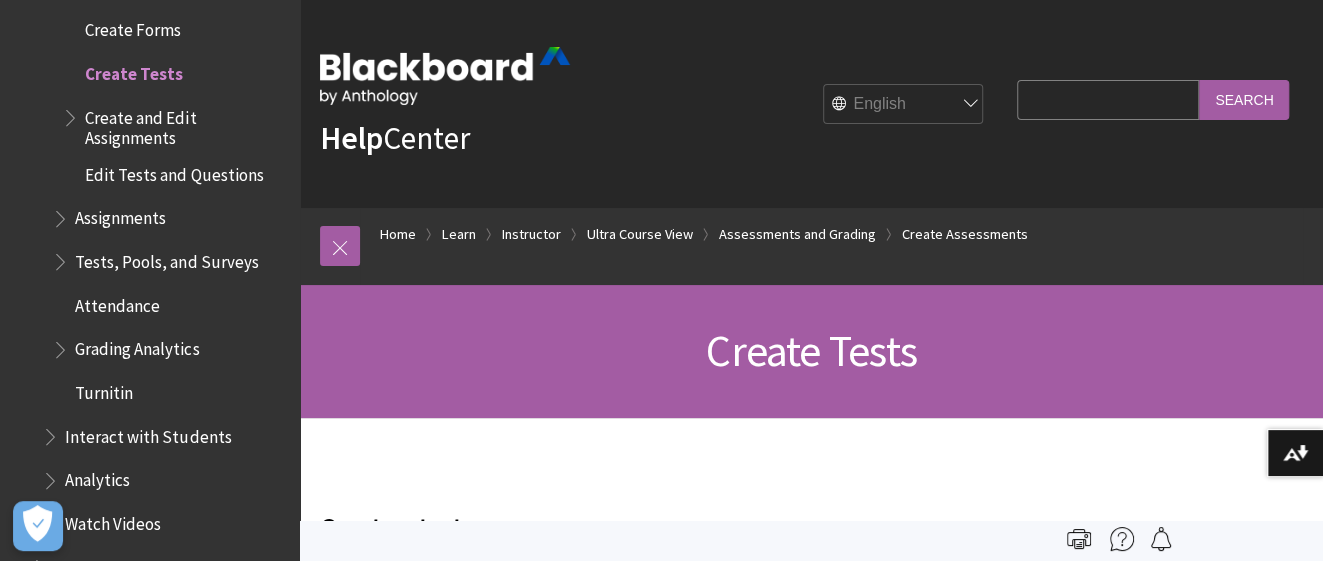 click on "Search Query" at bounding box center (1108, 99) 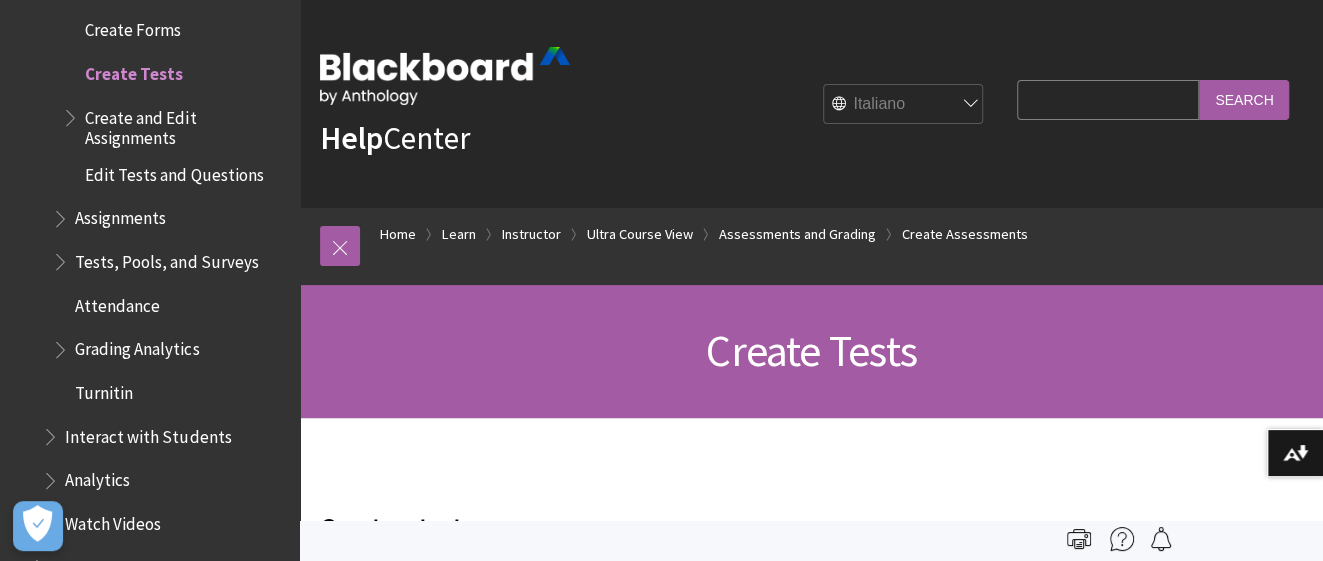 click on "Italiano" at bounding box center [0, 0] 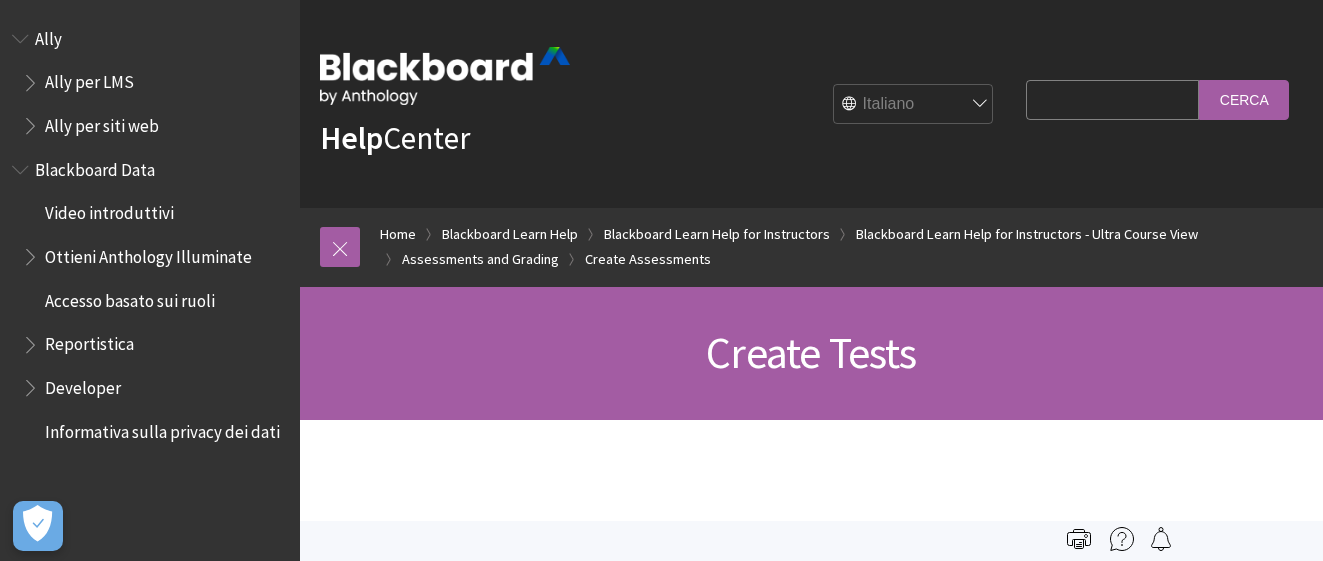 scroll, scrollTop: 0, scrollLeft: 0, axis: both 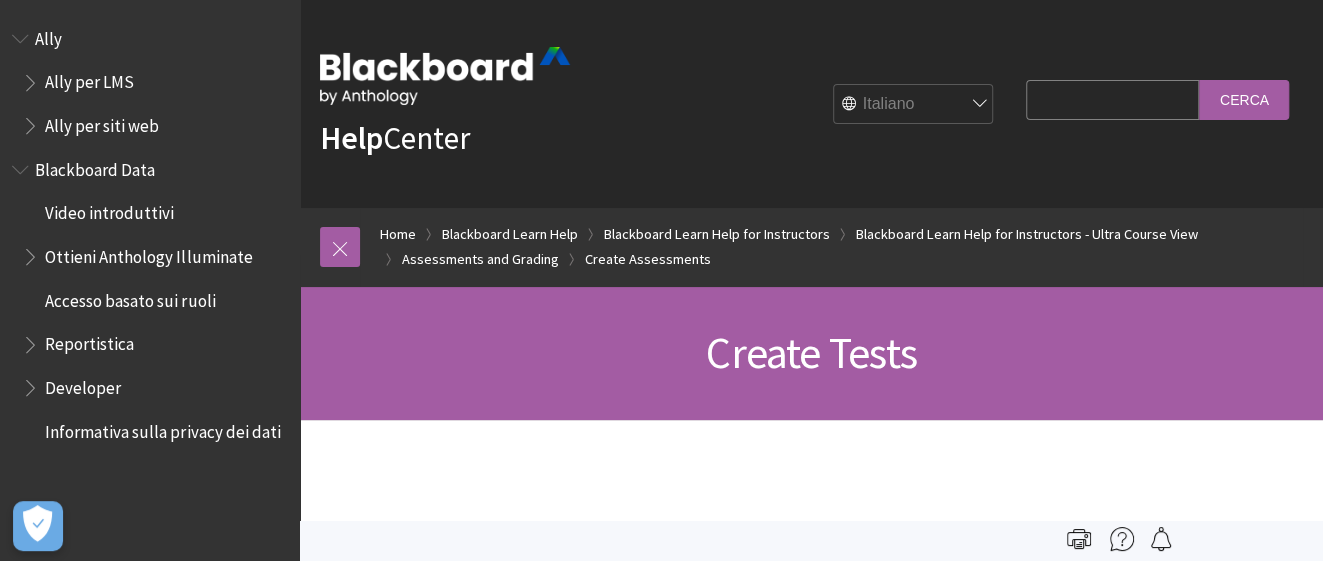 click on "Search Query" at bounding box center (1112, 99) 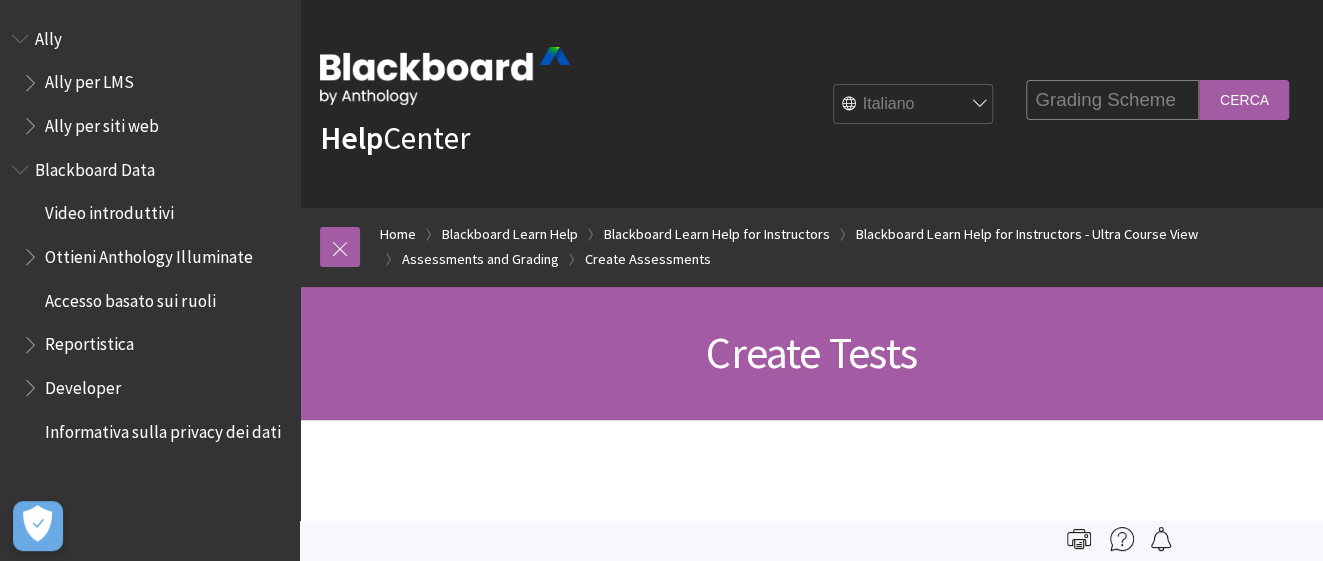 type on "Grading Scheme" 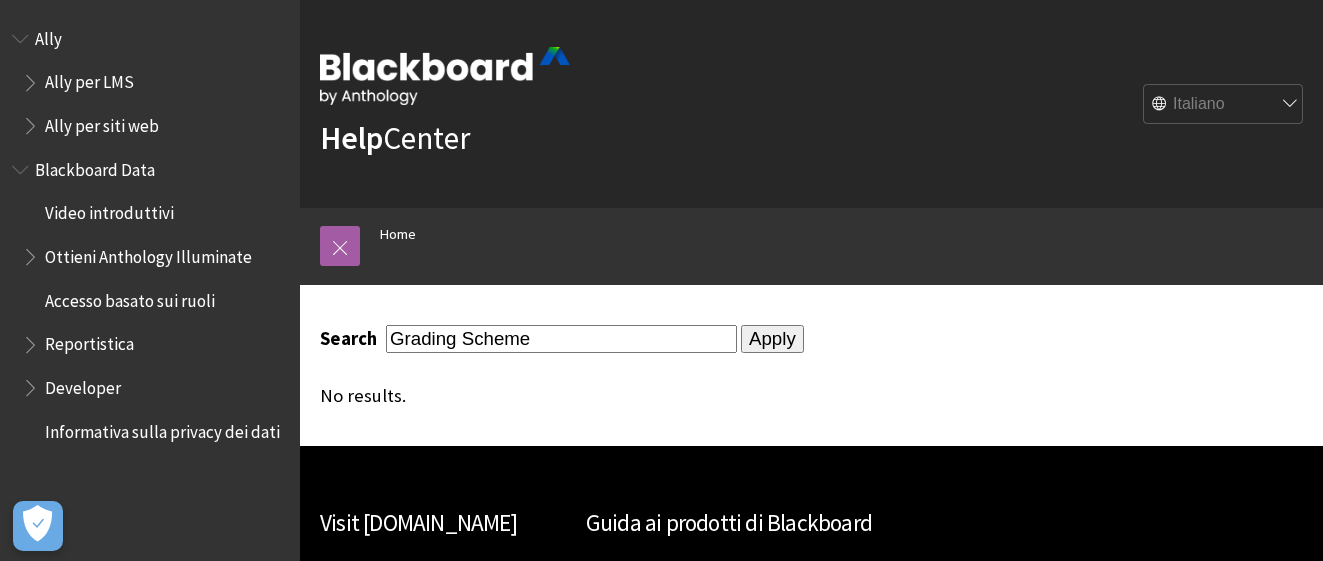 scroll, scrollTop: 0, scrollLeft: 0, axis: both 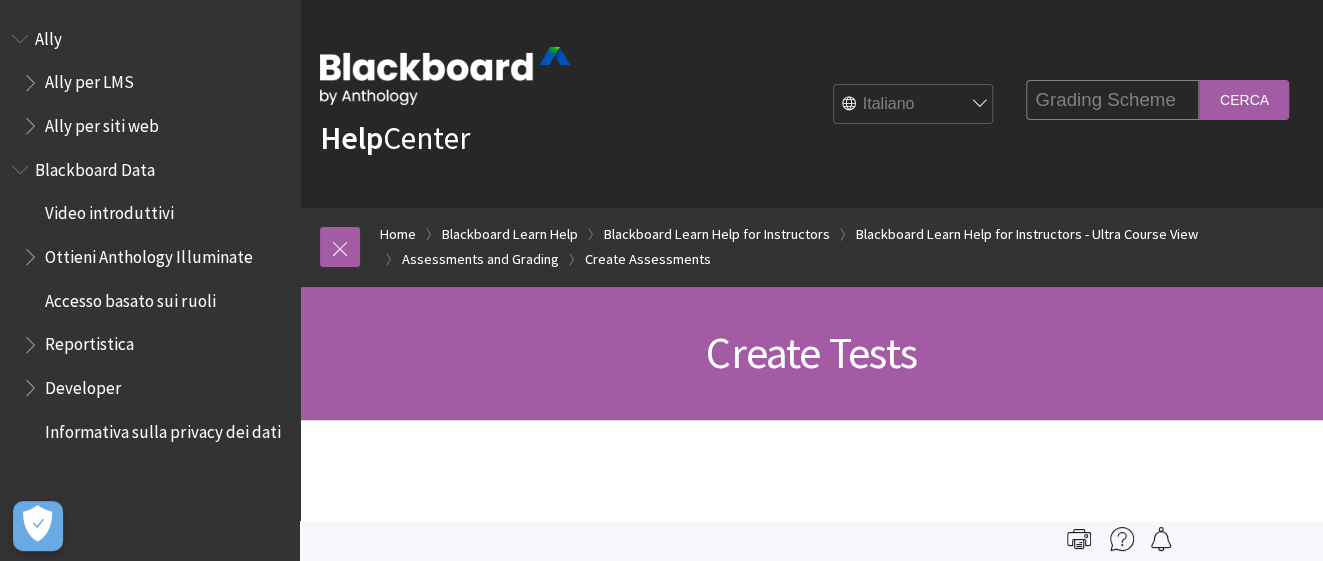 select on "/Learn/Instructor/Ultra/Tests_Pools_Surveys/Create_Tests" 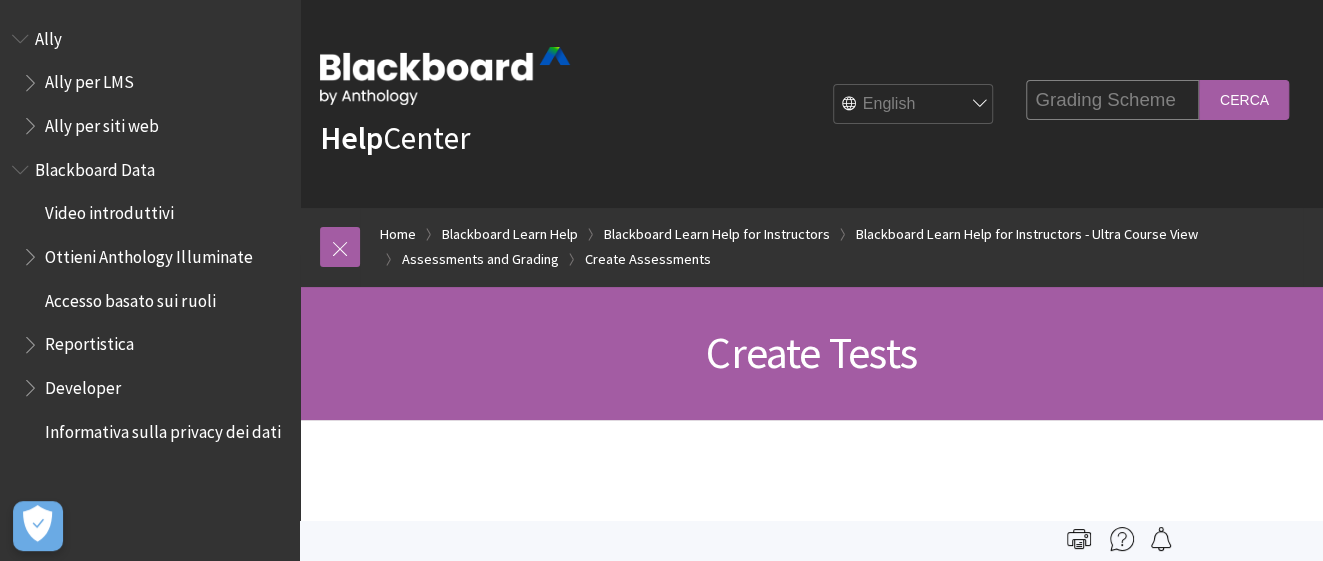 click on "English" at bounding box center [0, 0] 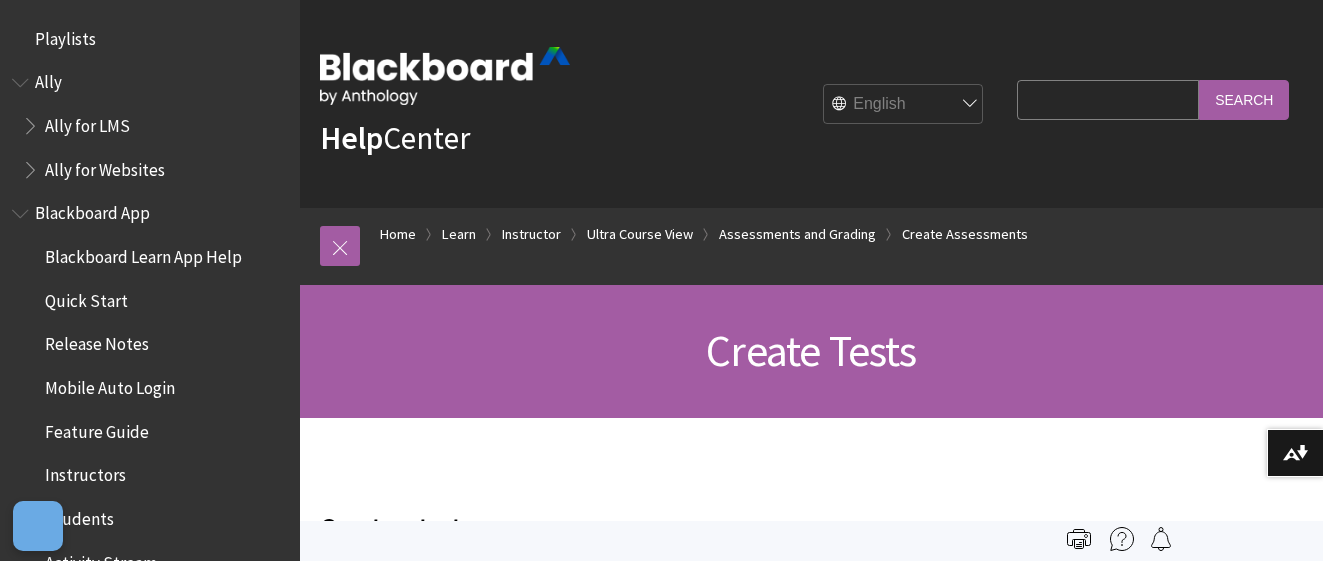 scroll, scrollTop: 0, scrollLeft: 0, axis: both 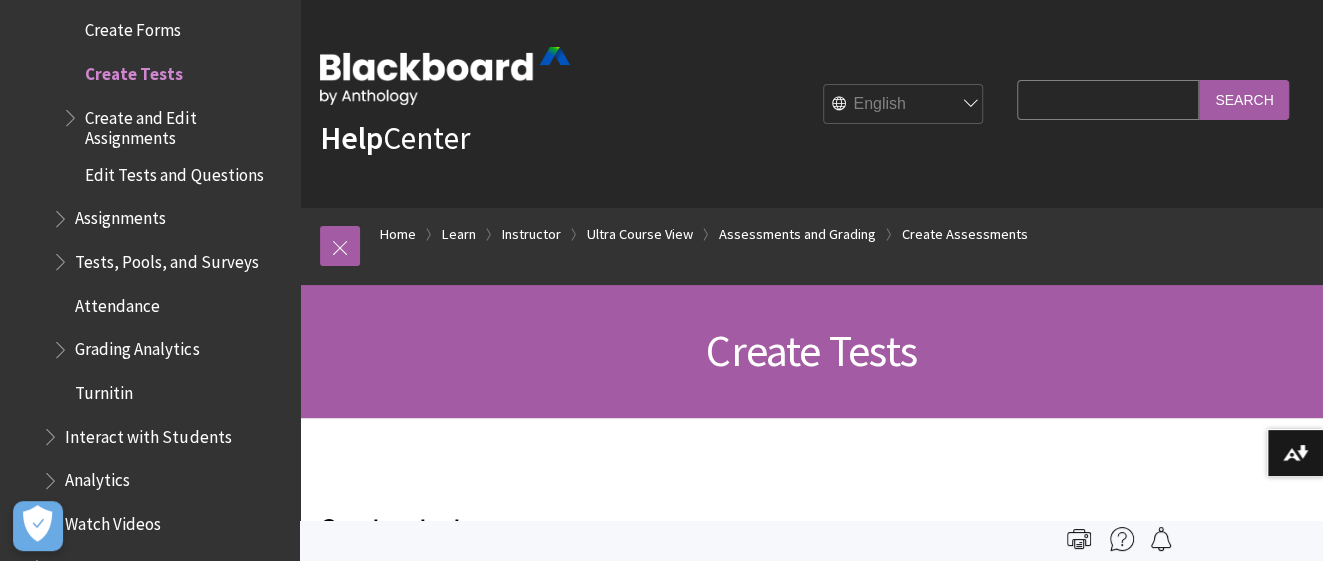 click on "Search Query" at bounding box center (1108, 99) 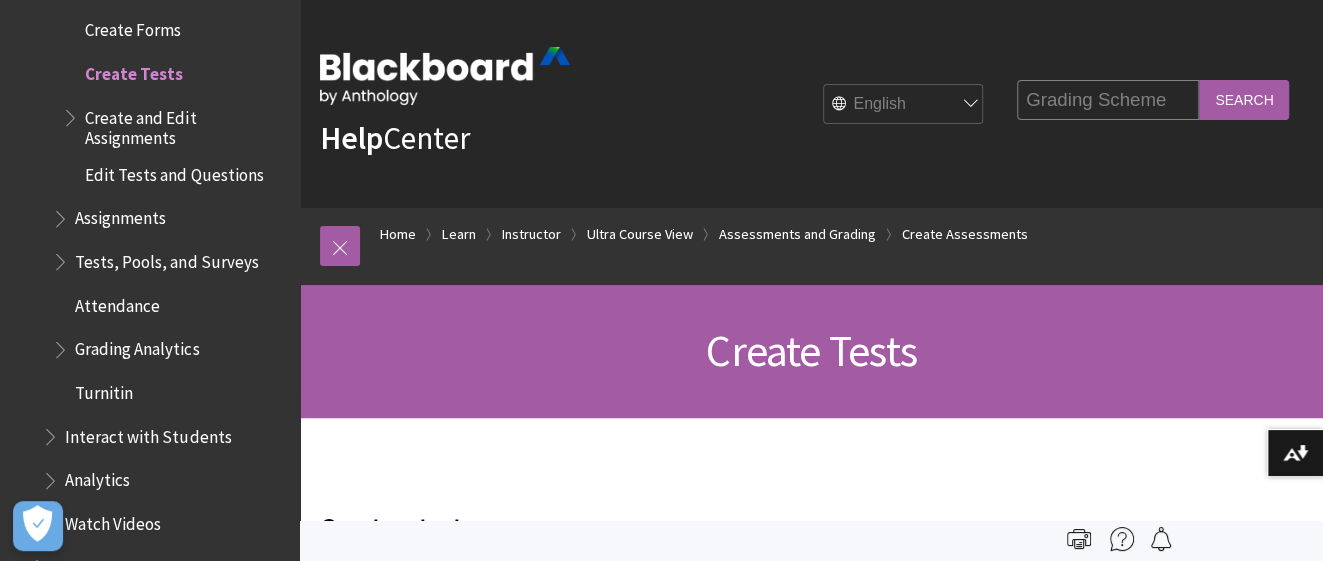 type on "Grading Scheme" 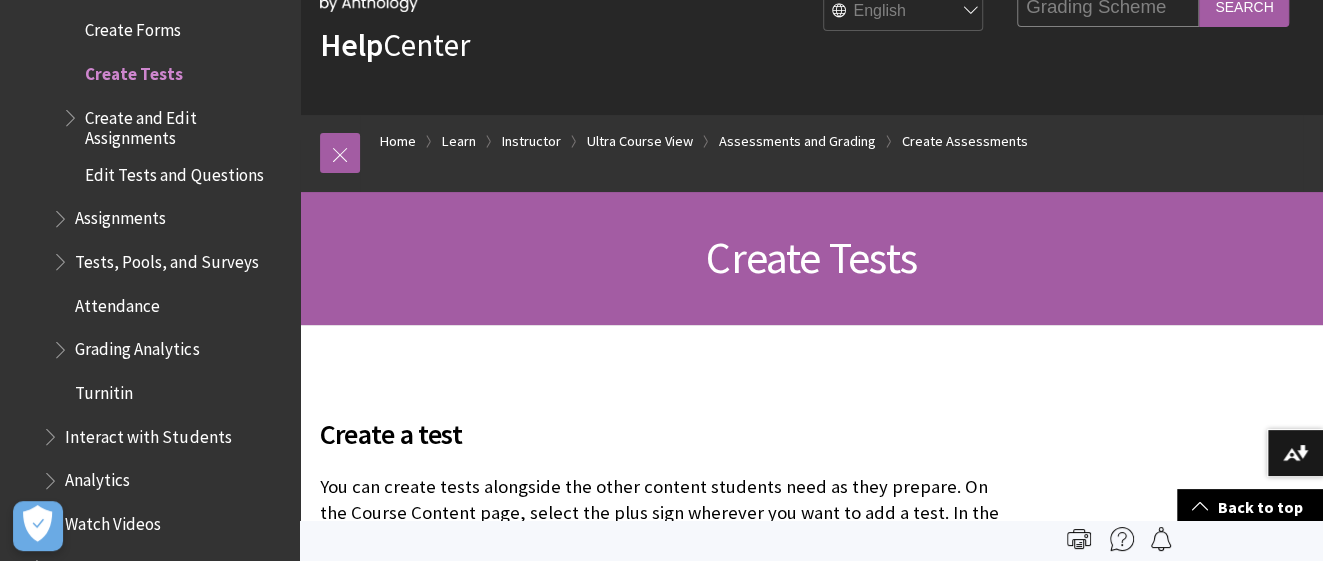 scroll, scrollTop: 25, scrollLeft: 0, axis: vertical 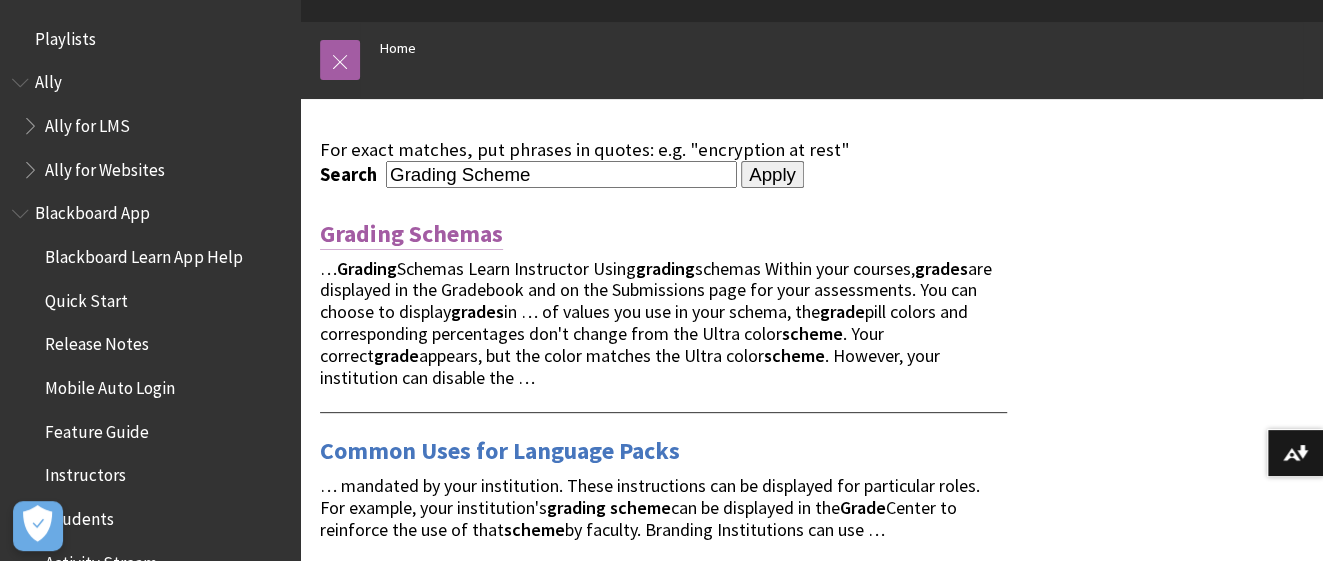 click on "Grading Schemas" at bounding box center [411, 234] 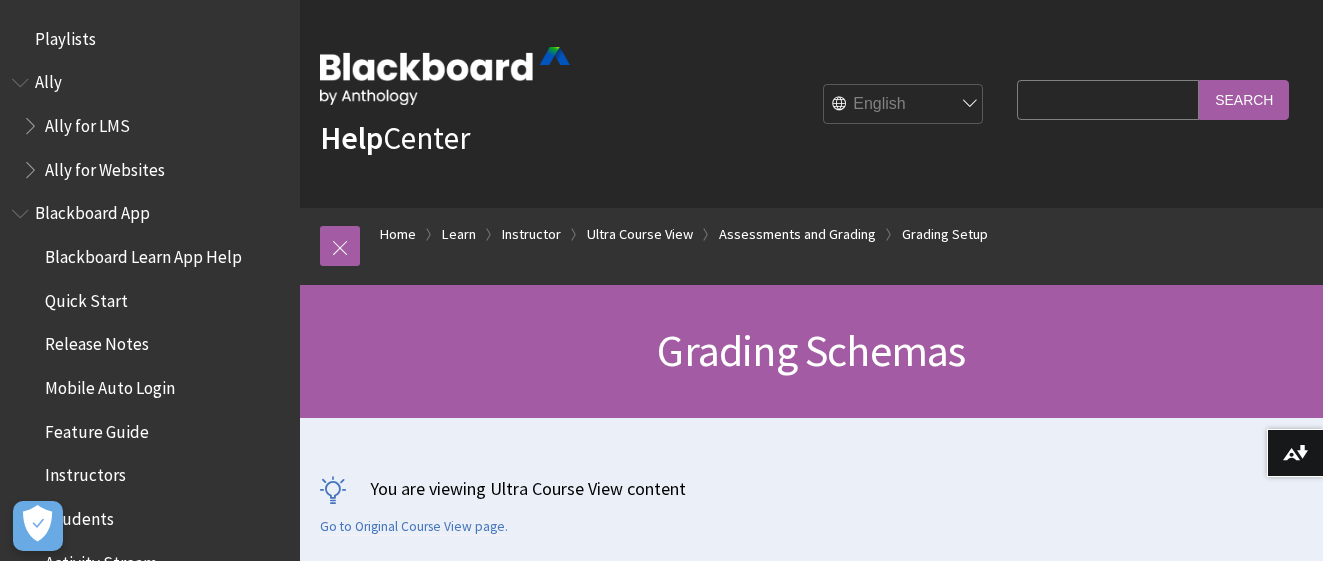 scroll, scrollTop: 331, scrollLeft: 0, axis: vertical 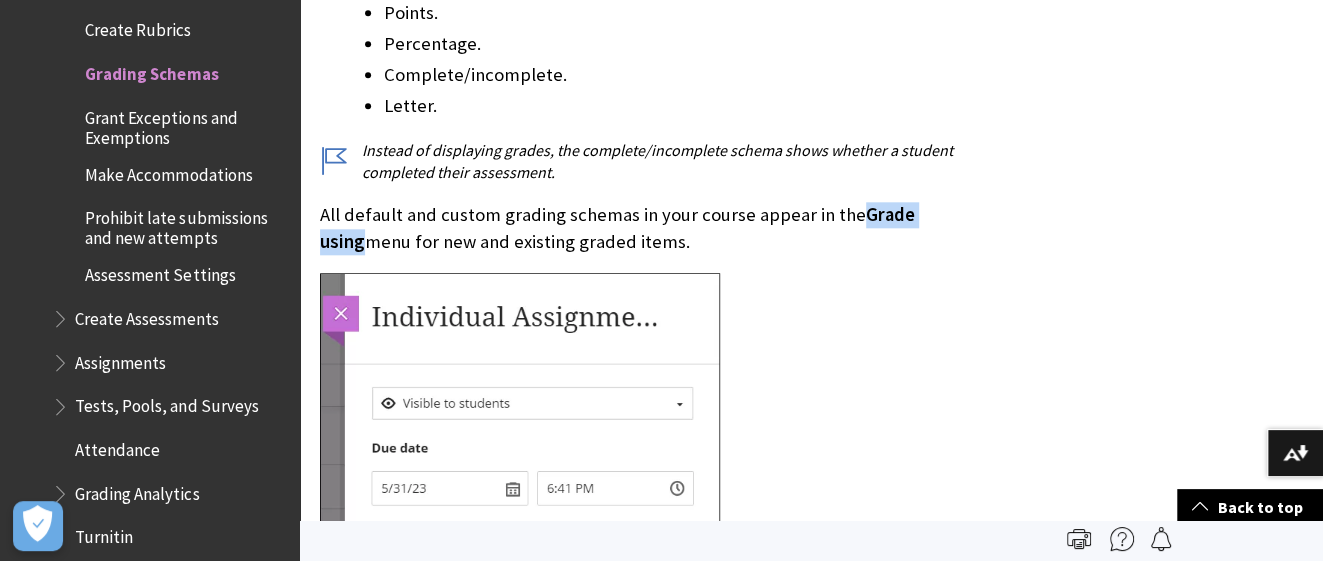 drag, startPoint x: 858, startPoint y: 142, endPoint x: 948, endPoint y: 148, distance: 90.199776 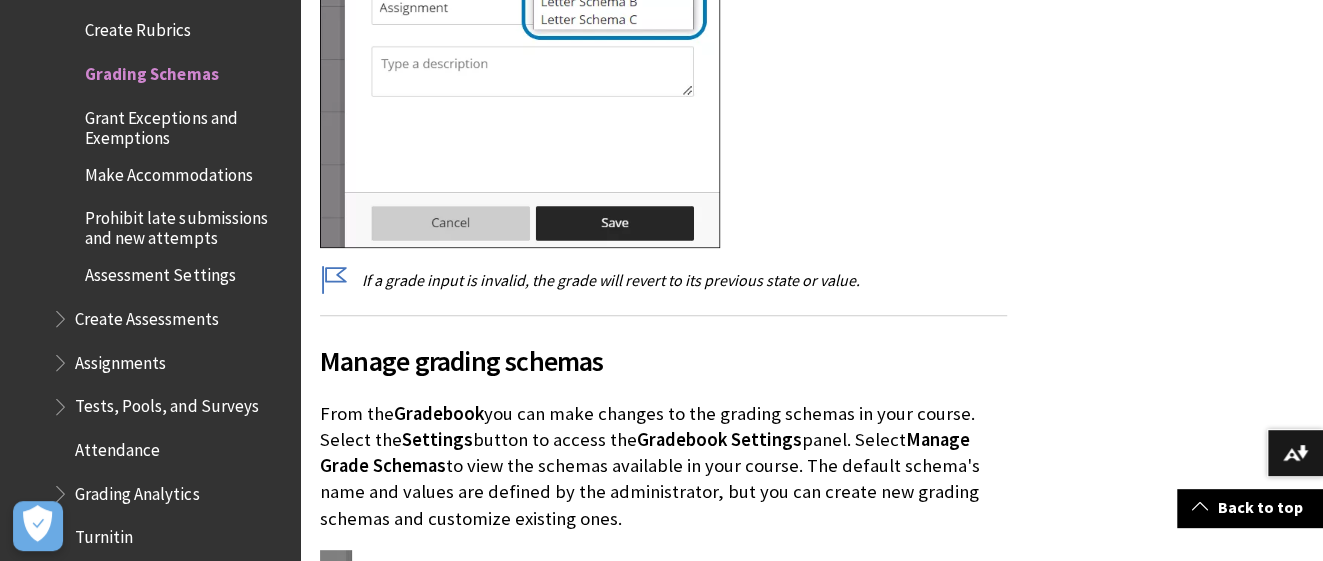 scroll, scrollTop: 1767, scrollLeft: 0, axis: vertical 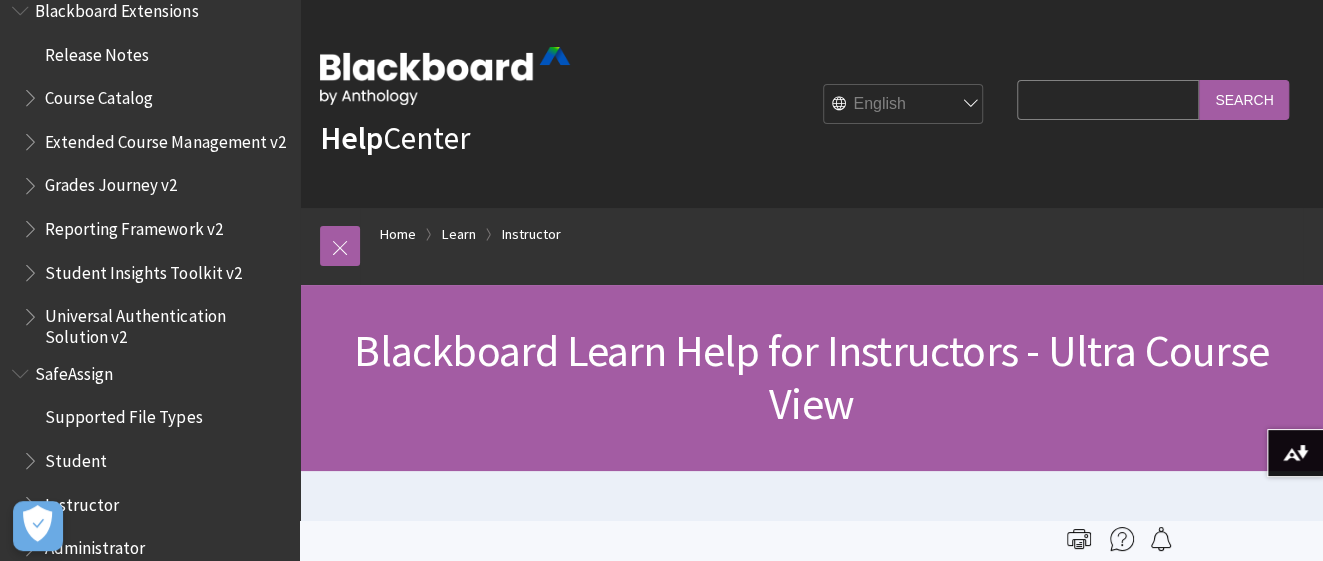 select on "/it/Learn/Instructor/Ultra" 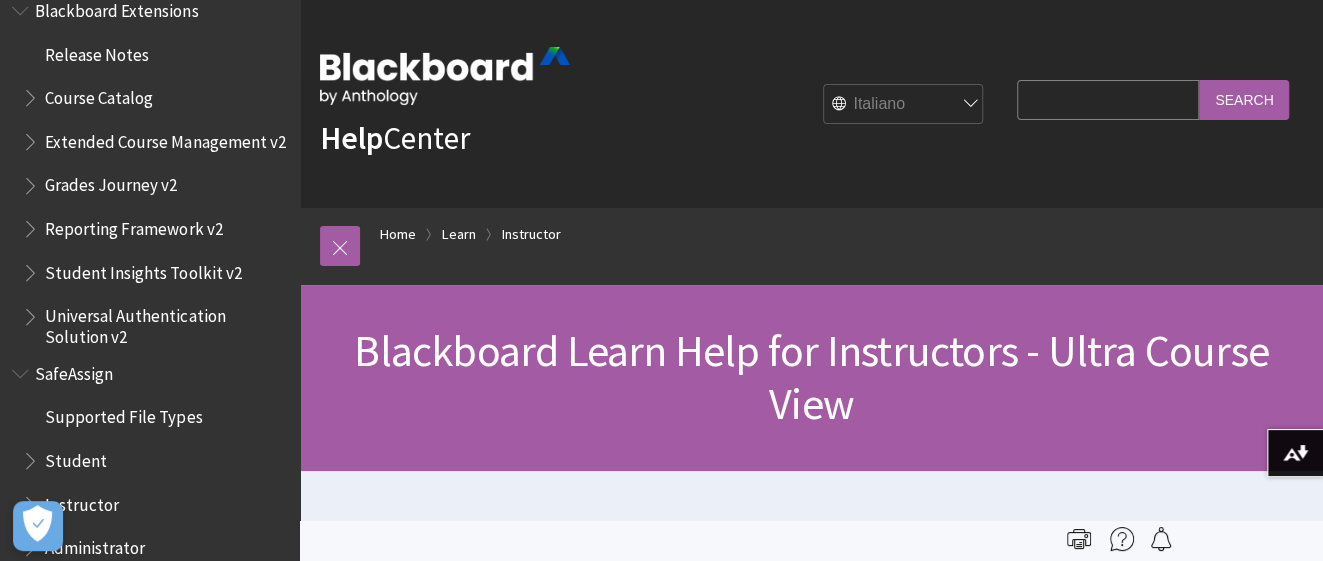 click on "Italiano" at bounding box center [0, 0] 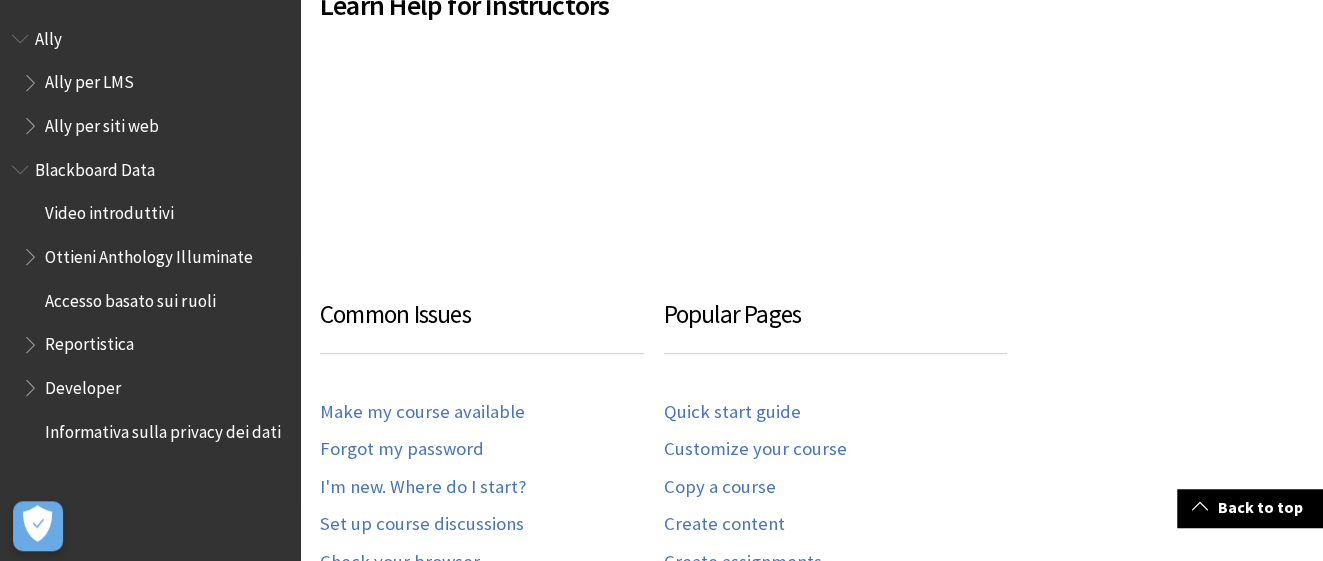 scroll, scrollTop: 1116, scrollLeft: 0, axis: vertical 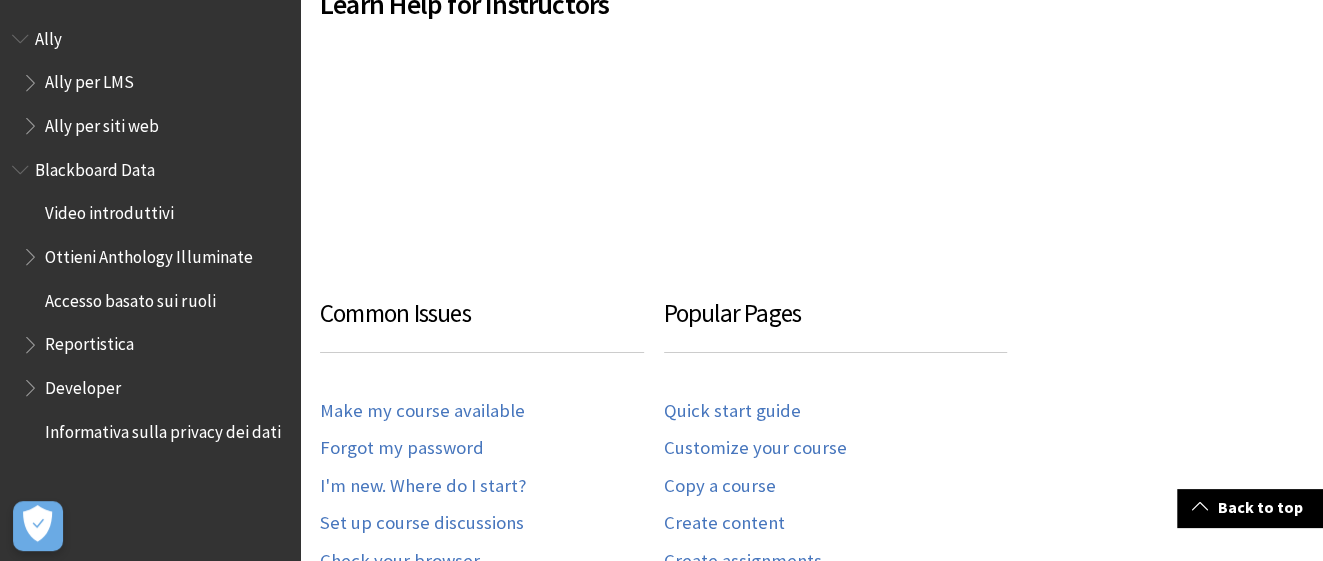 click on "Create tests" at bounding box center [713, 598] 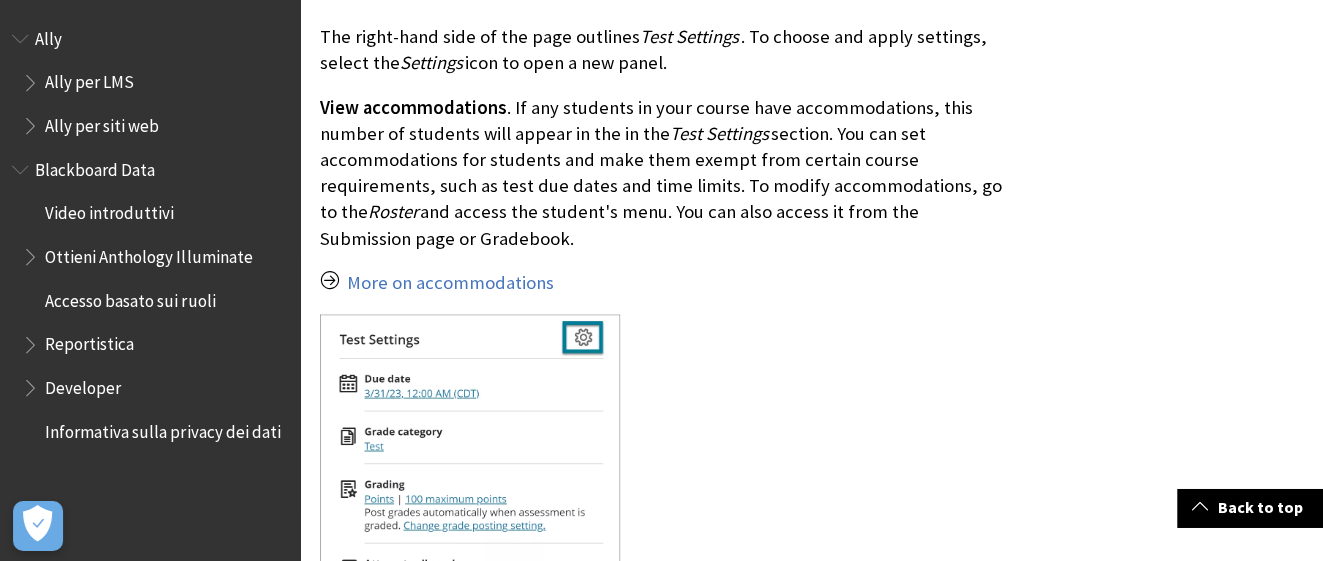 scroll, scrollTop: 5952, scrollLeft: 0, axis: vertical 